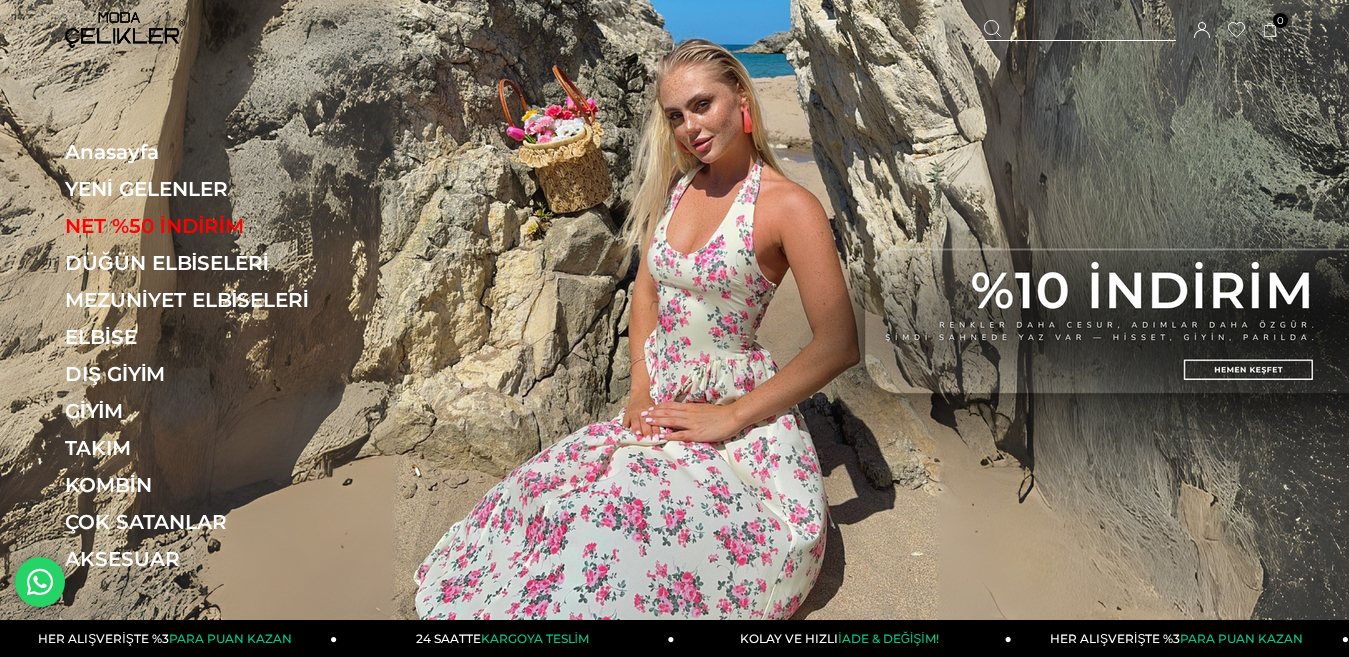 click on "NET %50 İNDİRİM" at bounding box center (202, 226) 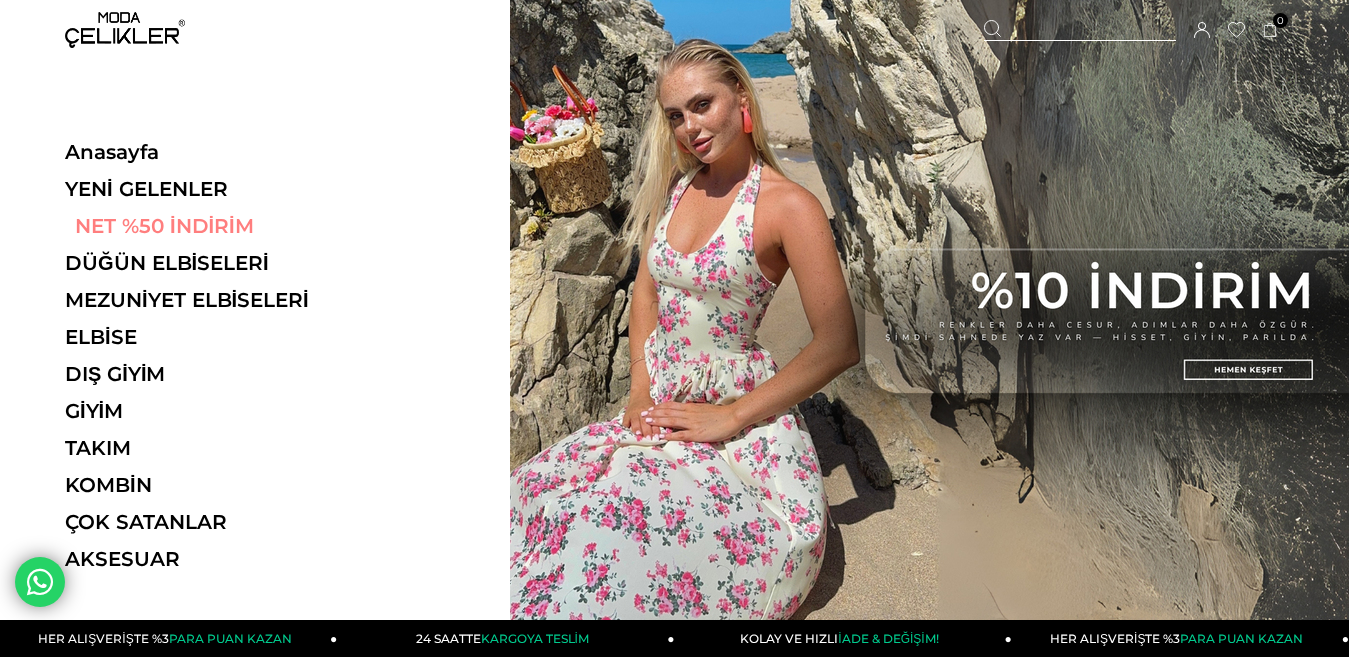scroll, scrollTop: 0, scrollLeft: 0, axis: both 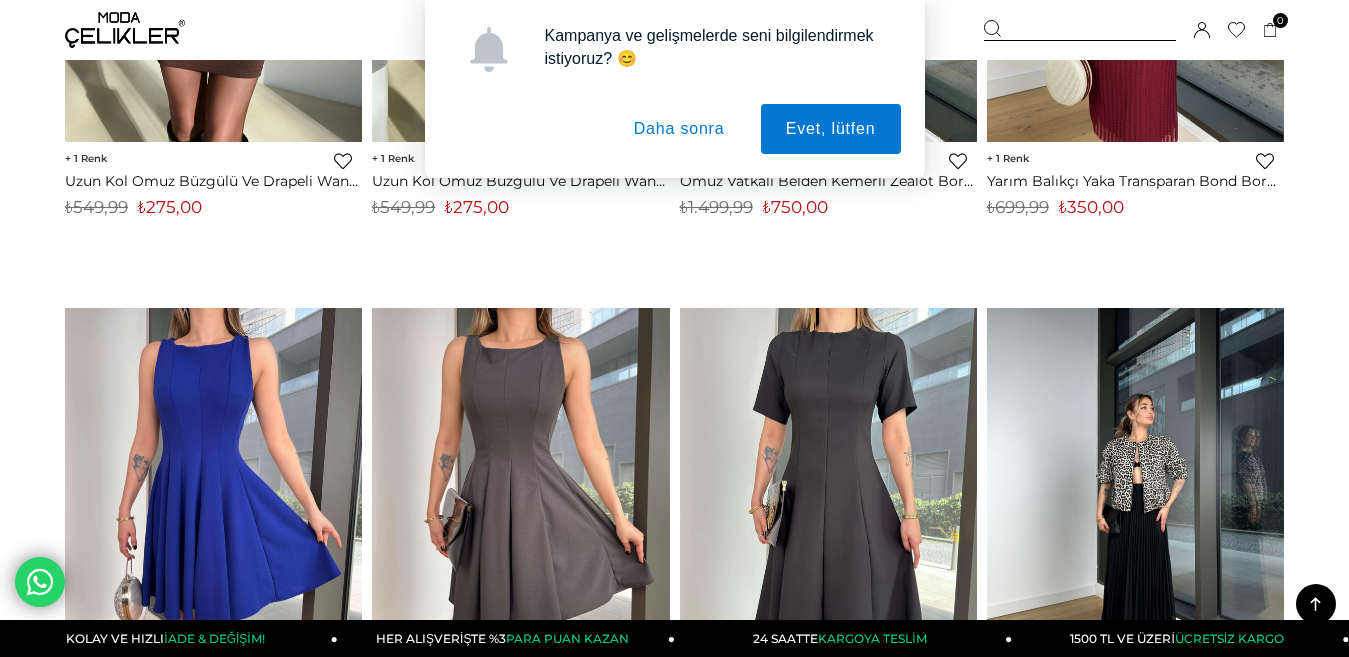 click on "Daha sonra" at bounding box center [679, 129] 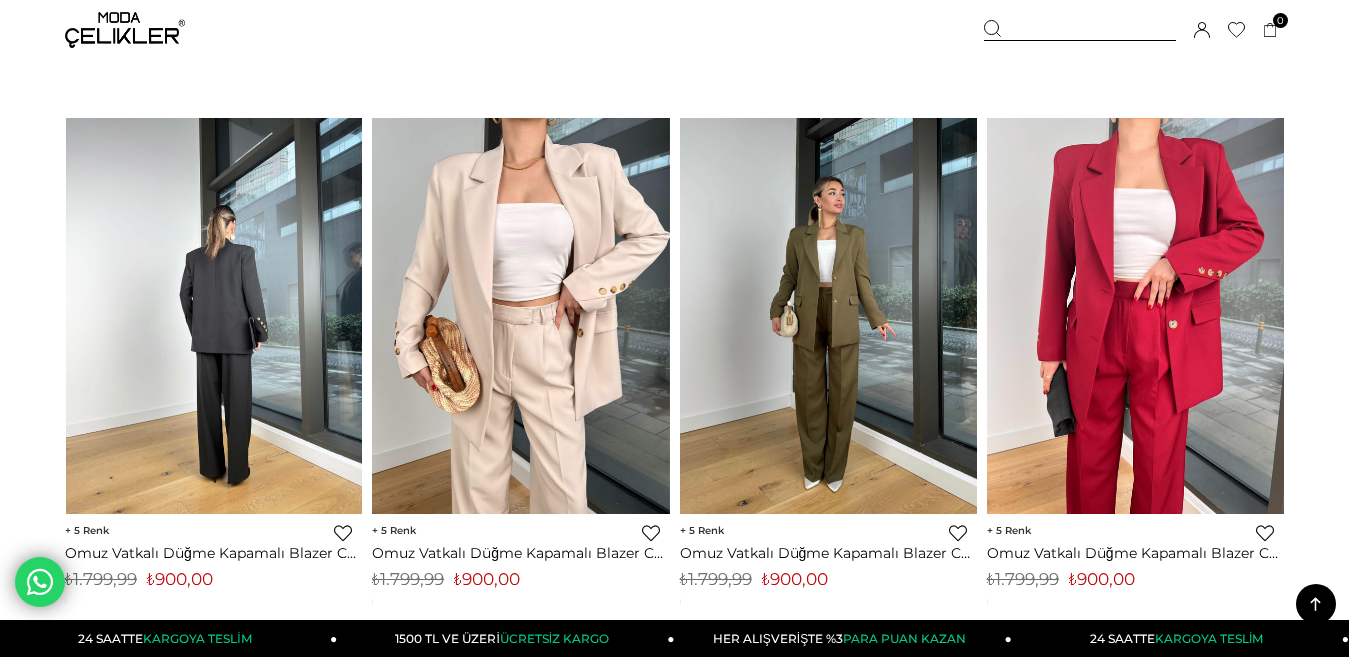 scroll, scrollTop: 9261, scrollLeft: 0, axis: vertical 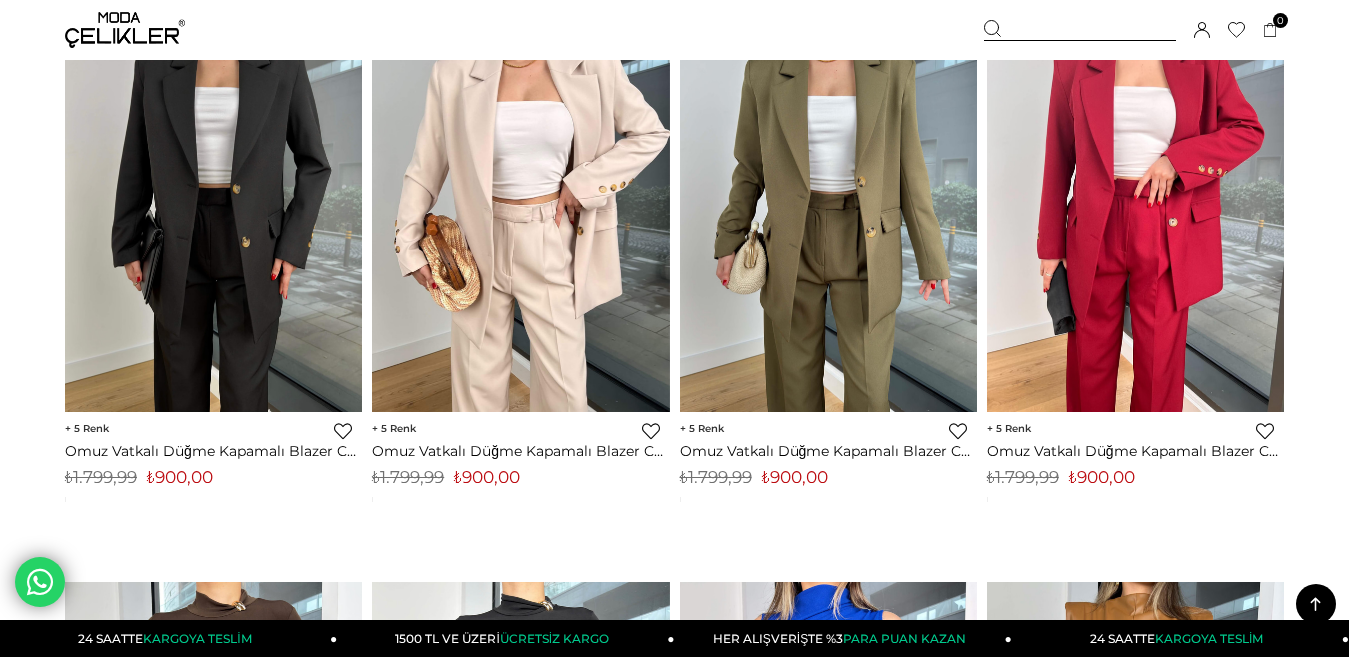 click at bounding box center (125, 30) 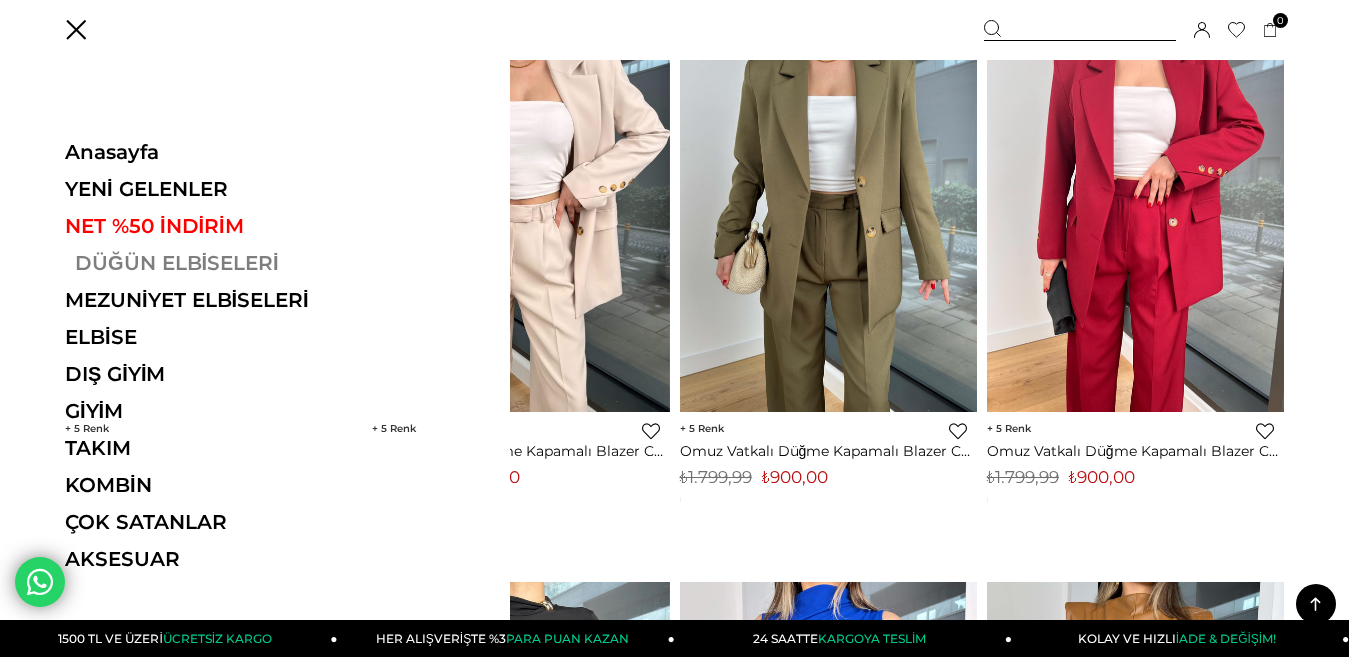 click on "DÜĞÜN ELBİSELERİ" at bounding box center (202, 263) 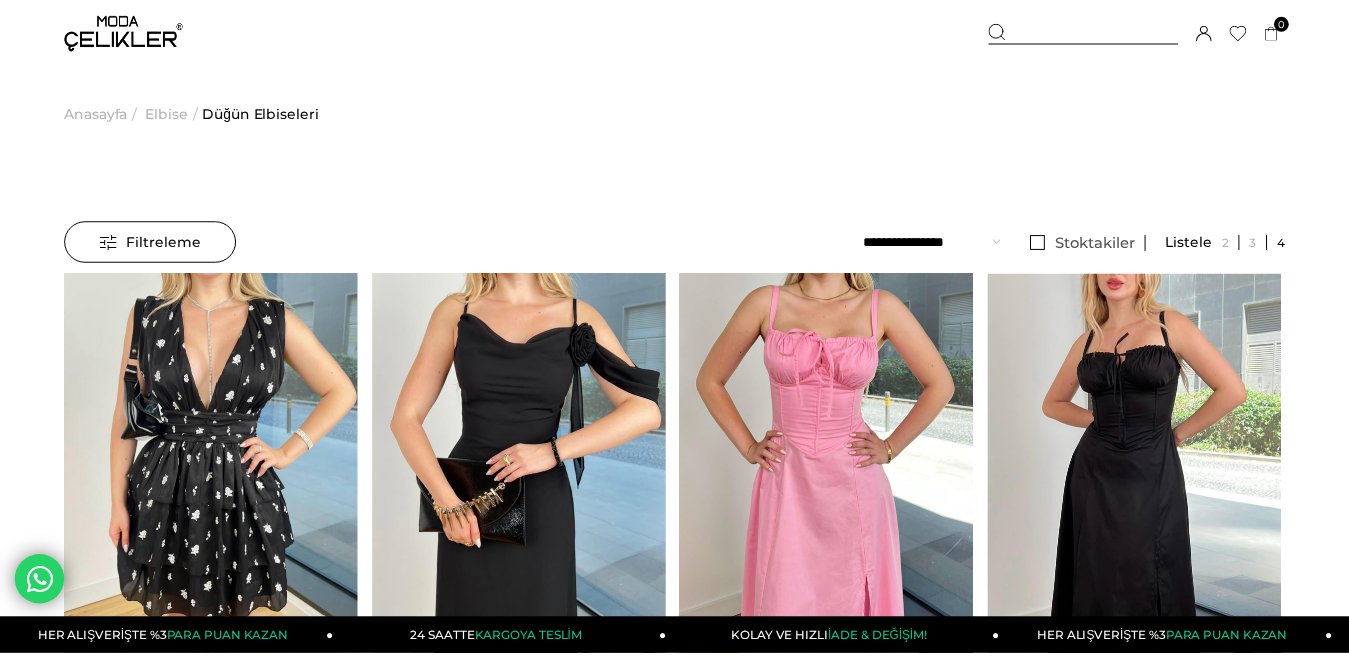 scroll, scrollTop: 0, scrollLeft: 0, axis: both 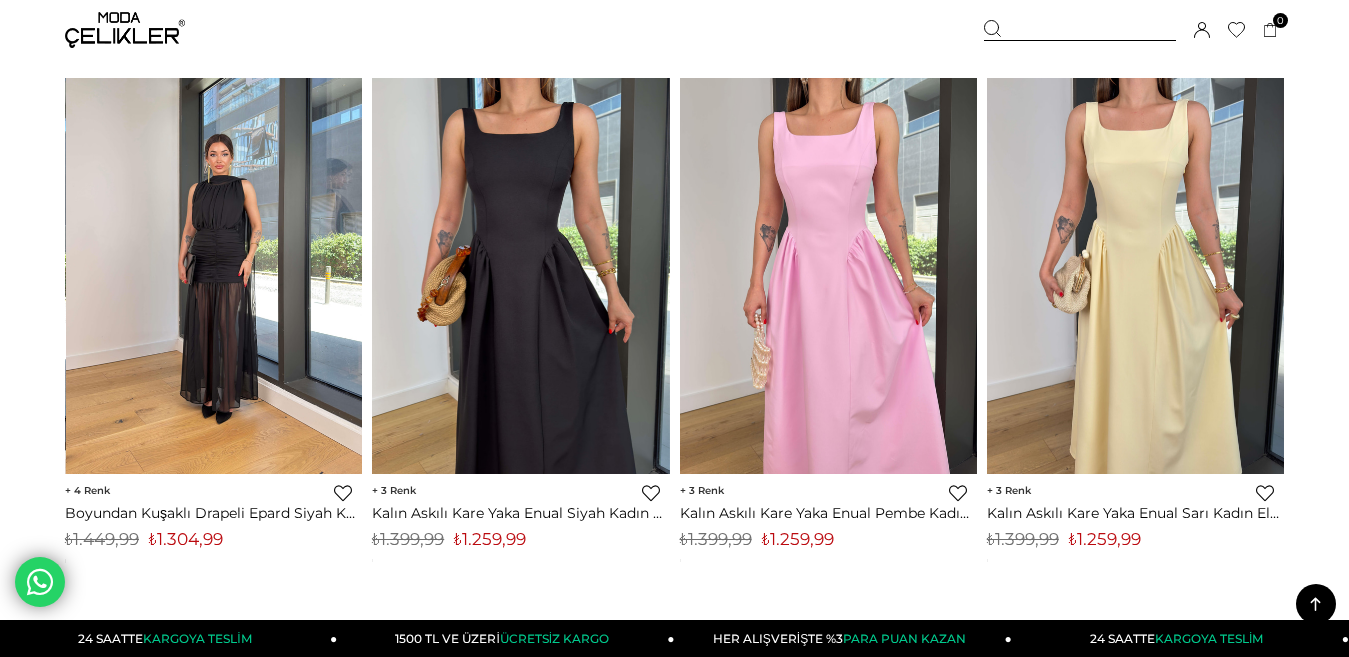 click at bounding box center (214, 276) 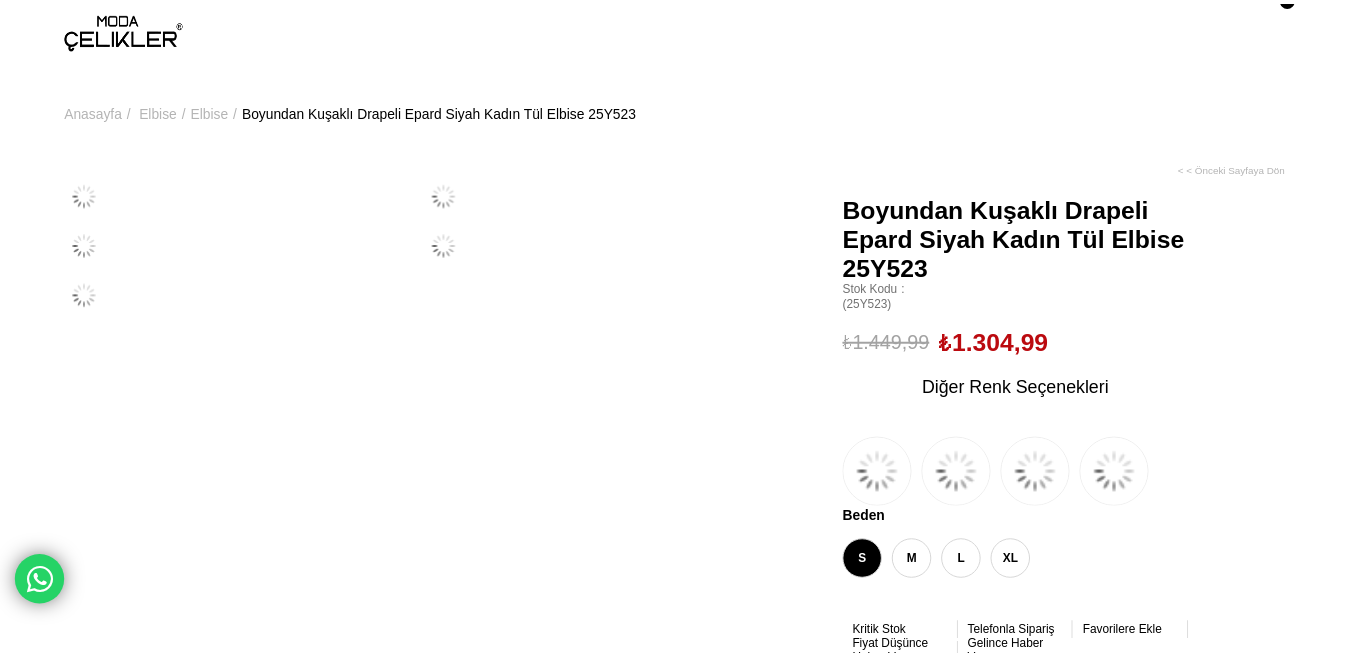 scroll, scrollTop: 0, scrollLeft: 0, axis: both 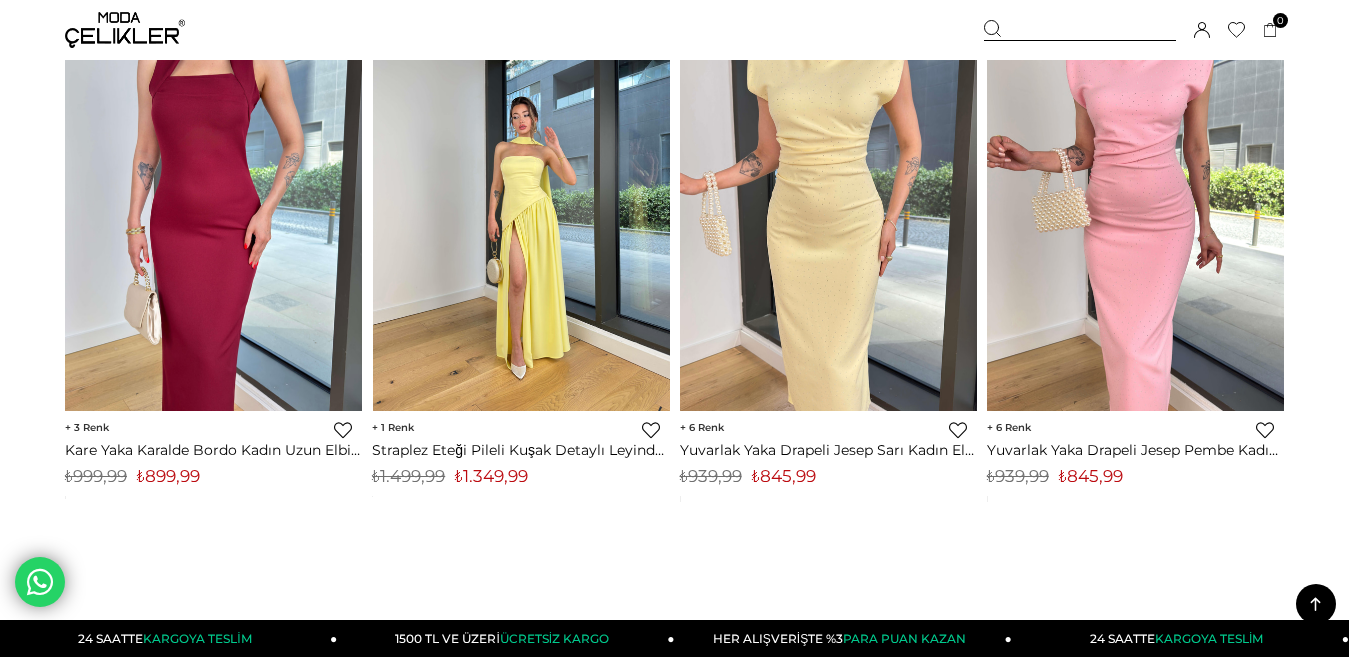 click at bounding box center [521, 213] 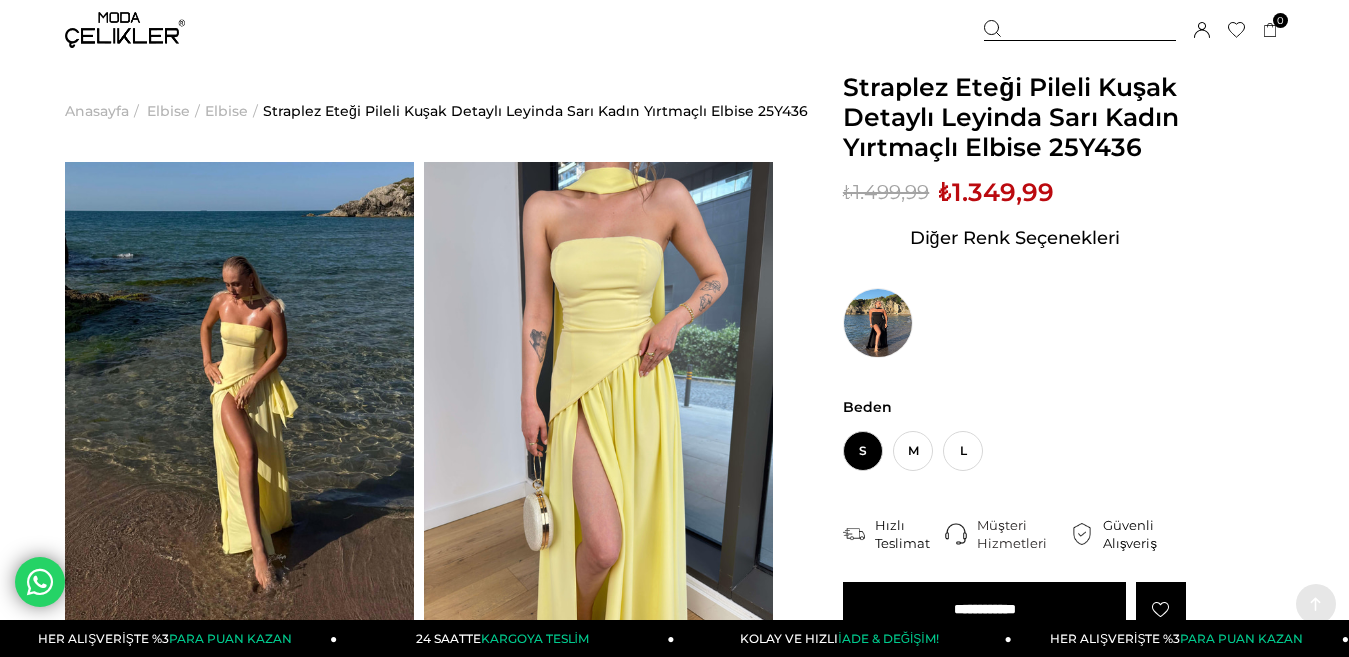 scroll, scrollTop: 413, scrollLeft: 0, axis: vertical 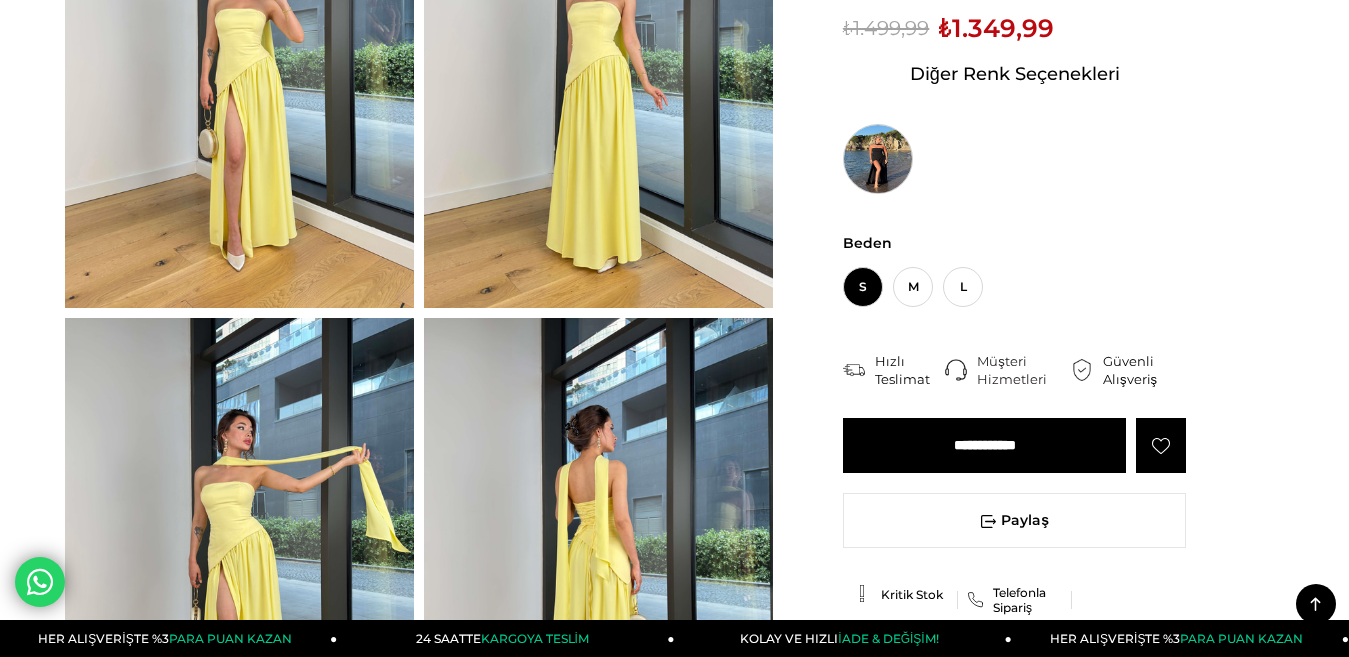click at bounding box center (878, 159) 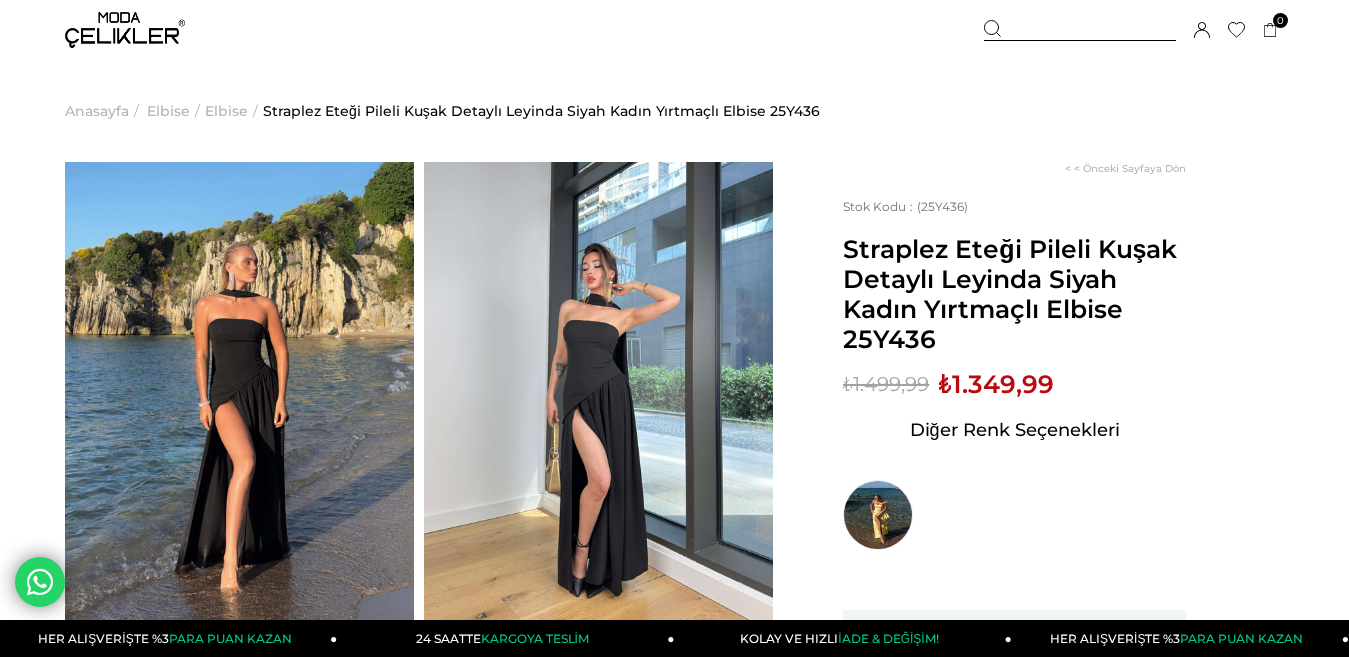 scroll, scrollTop: 0, scrollLeft: 0, axis: both 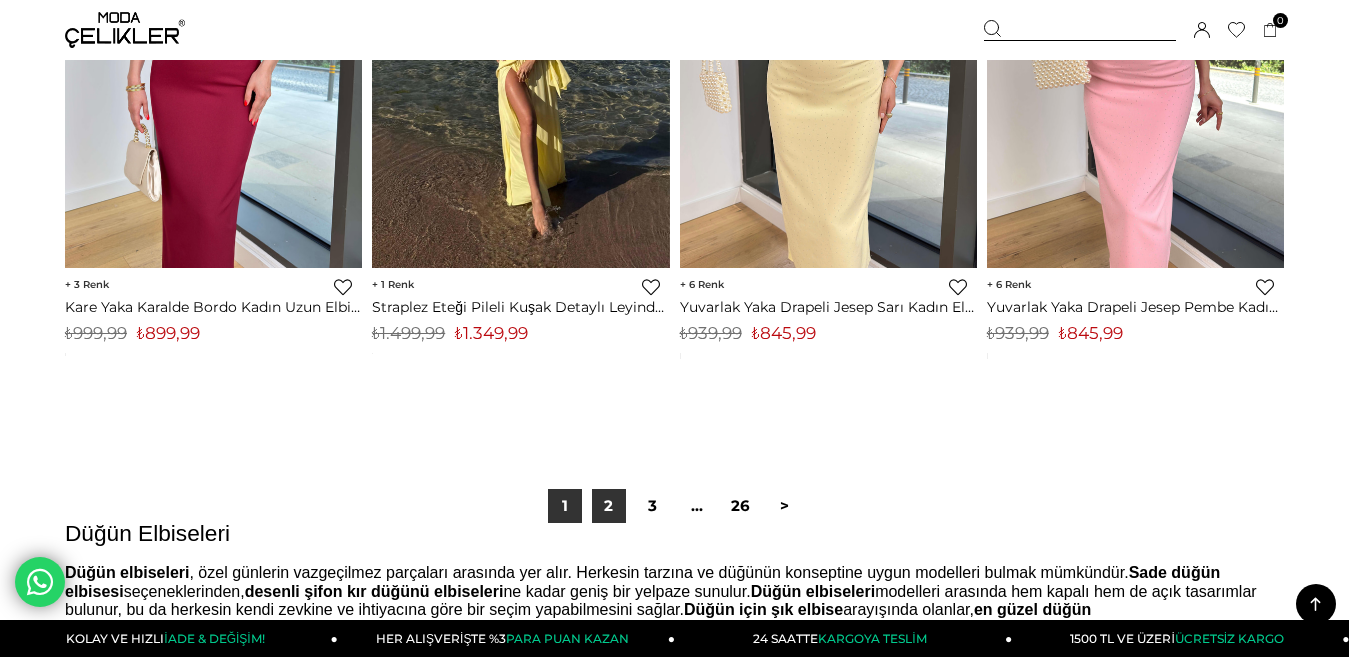 click on "2" at bounding box center [609, 506] 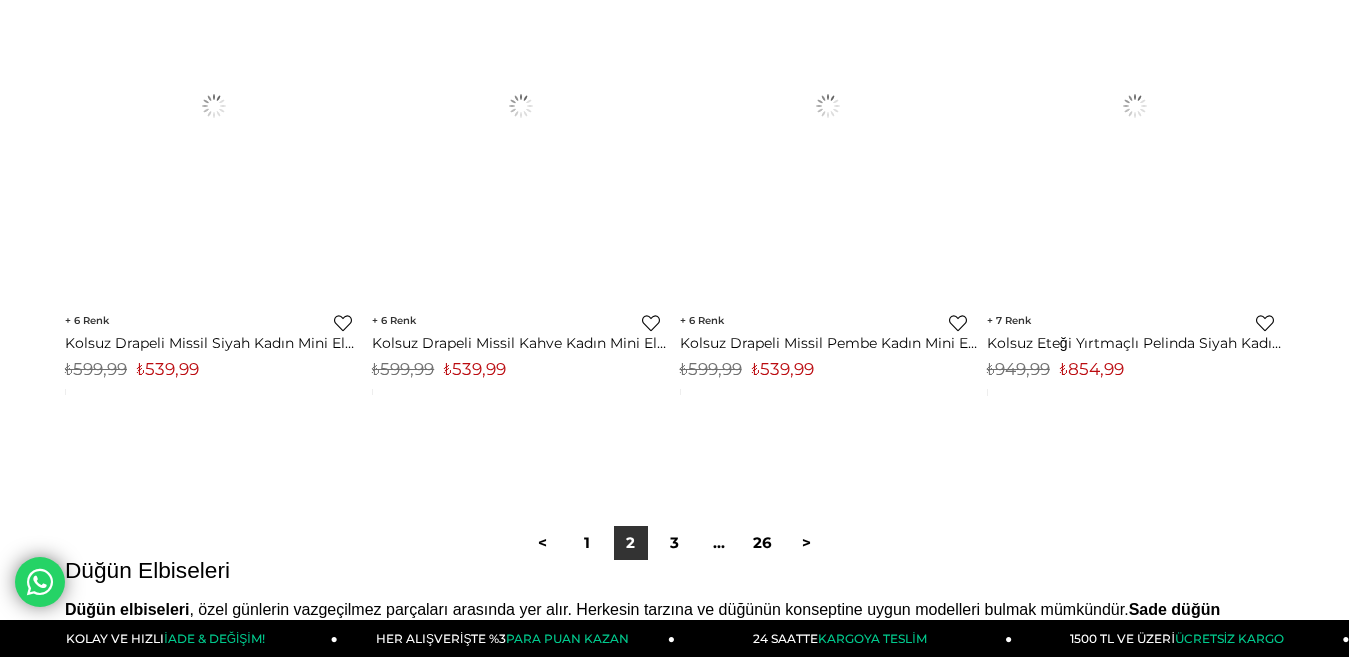 scroll, scrollTop: 0, scrollLeft: 0, axis: both 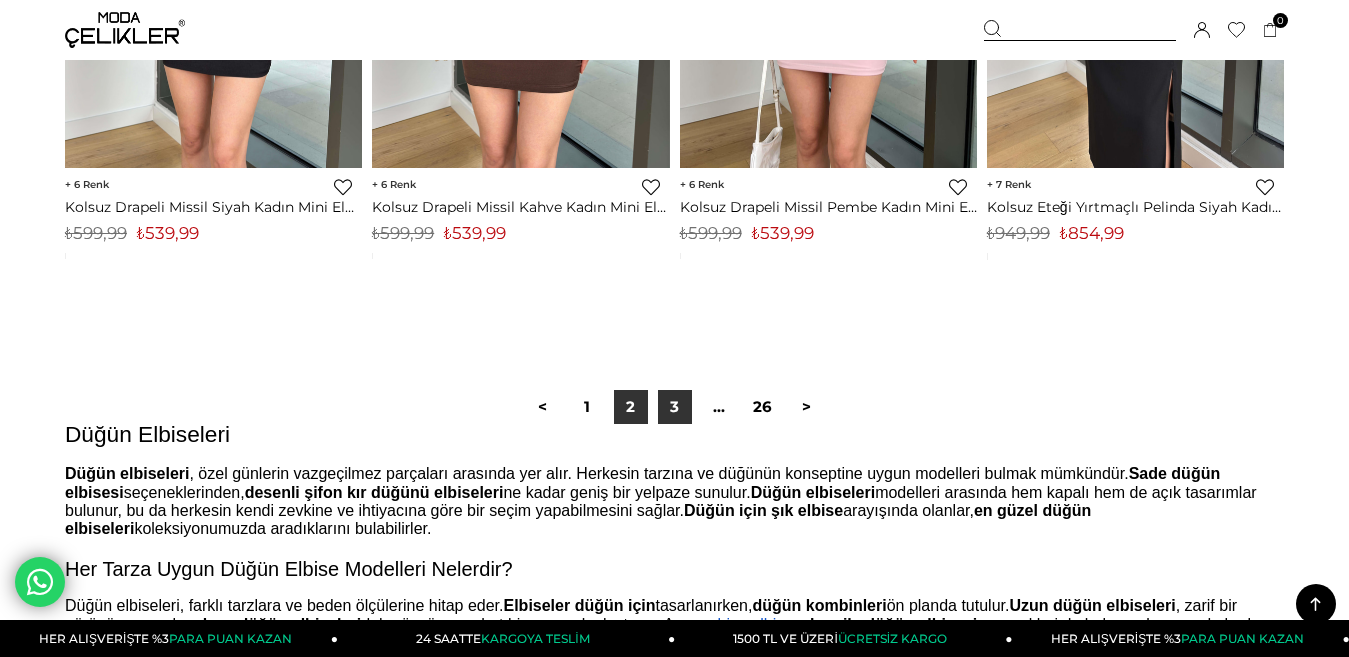 click on "3" at bounding box center [675, 407] 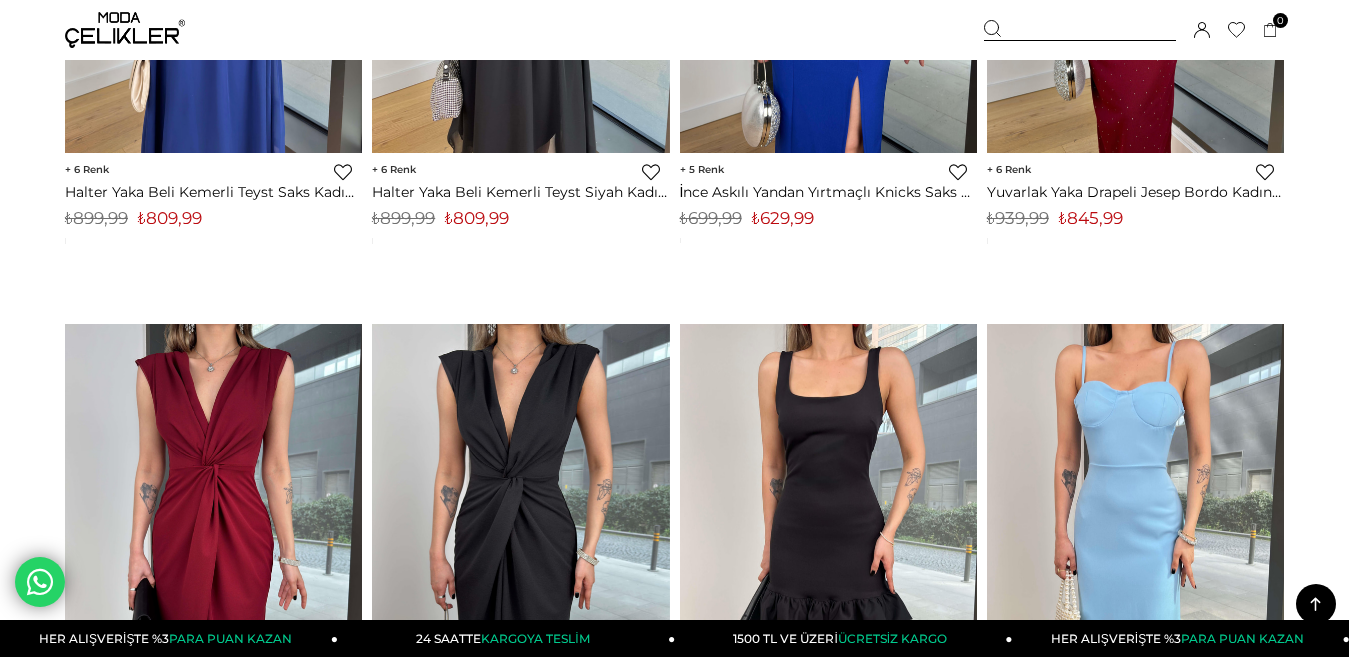 scroll, scrollTop: 0, scrollLeft: 0, axis: both 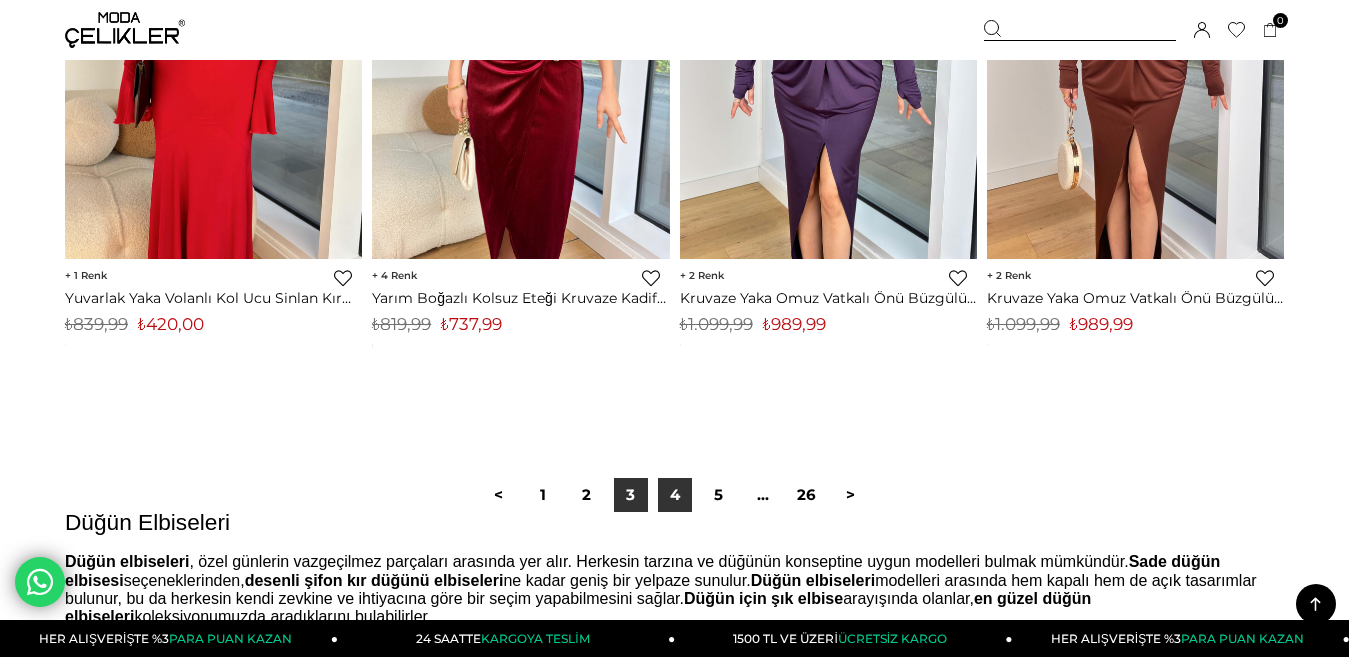 click on "4" at bounding box center (675, 495) 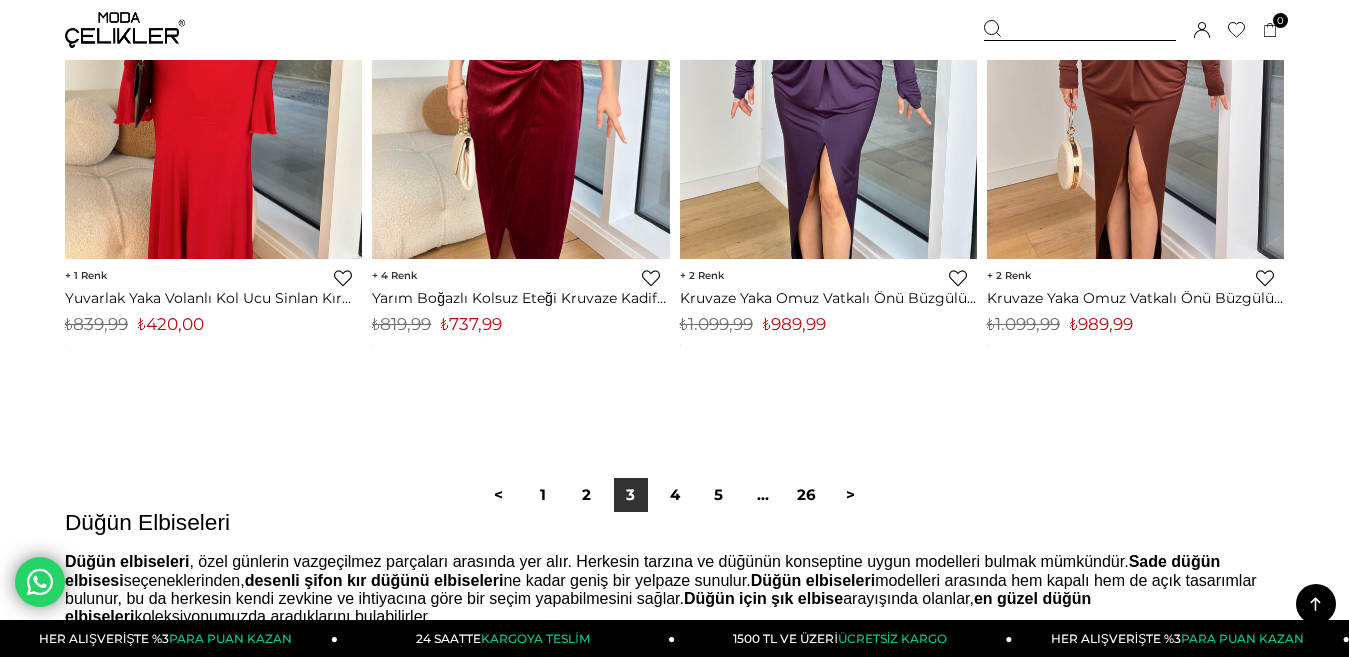 scroll, scrollTop: 0, scrollLeft: 0, axis: both 